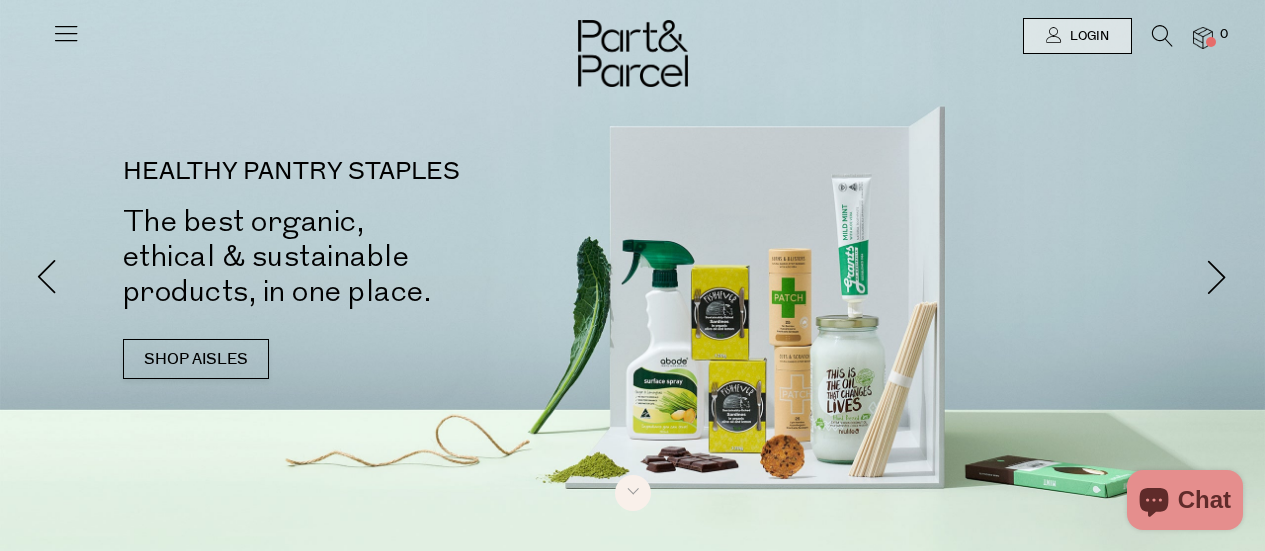 scroll, scrollTop: 0, scrollLeft: 0, axis: both 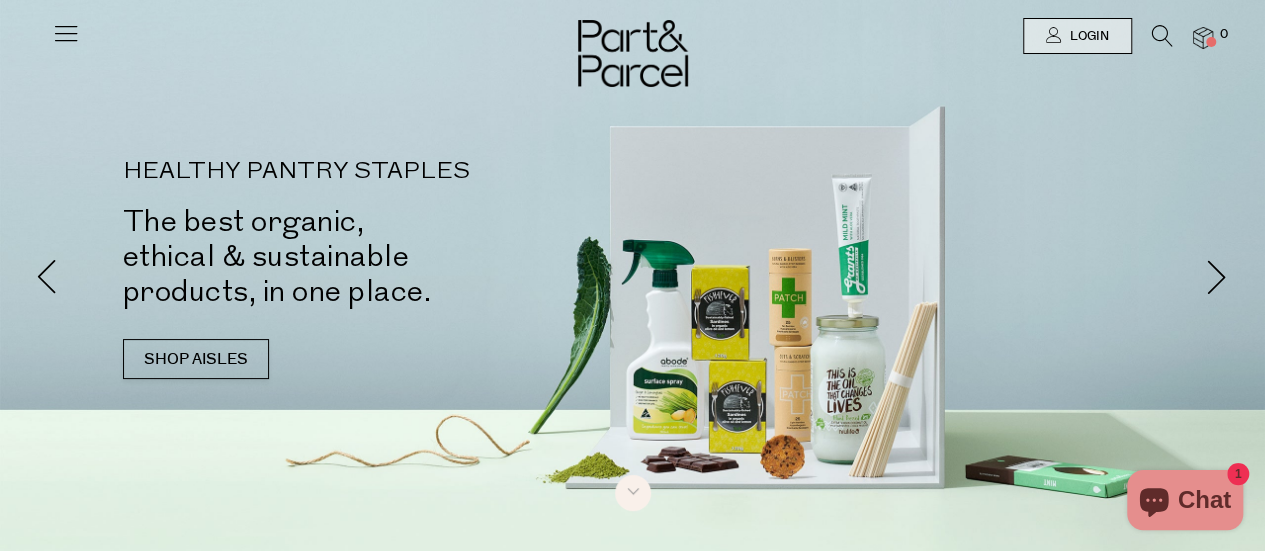 click at bounding box center [632, 36] 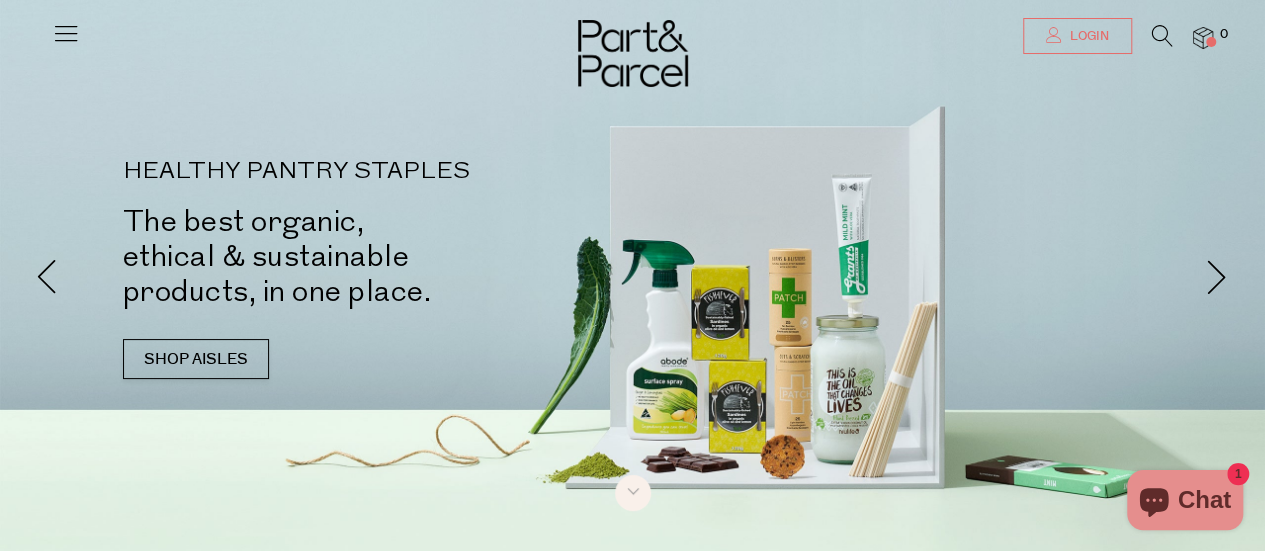 click on "Login" at bounding box center [1087, 36] 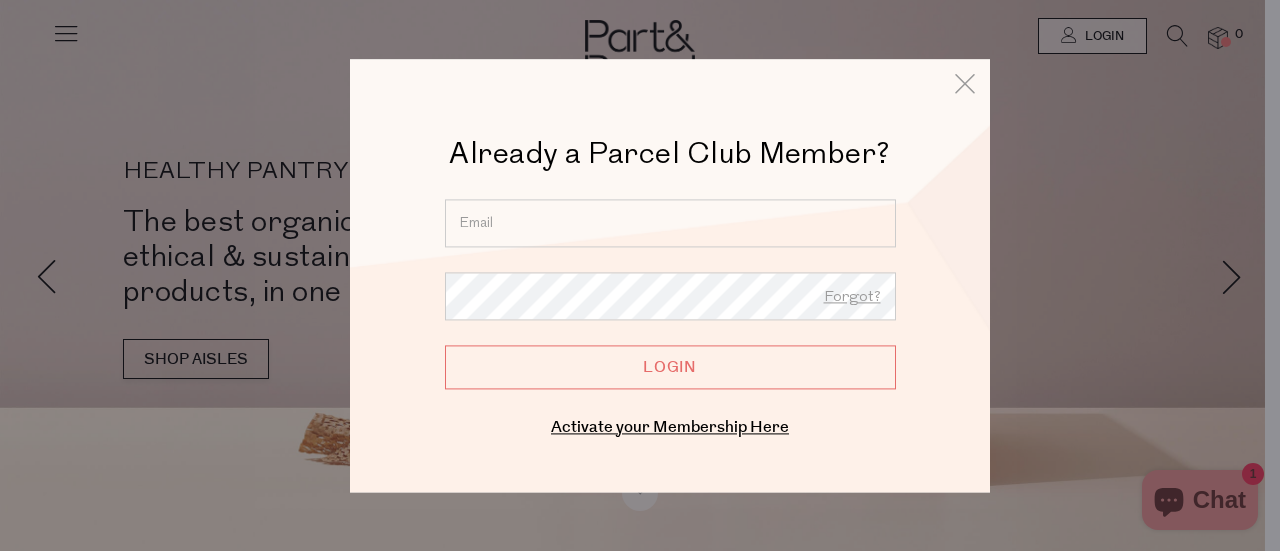 click at bounding box center [670, 223] 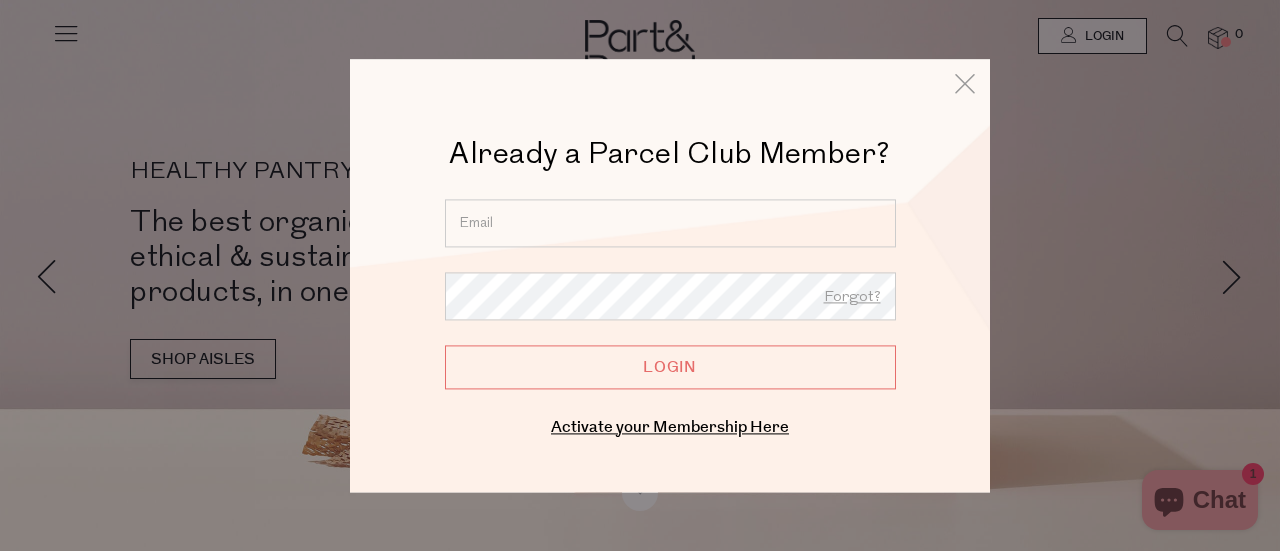 type on "jaimefitz28@gmail.com" 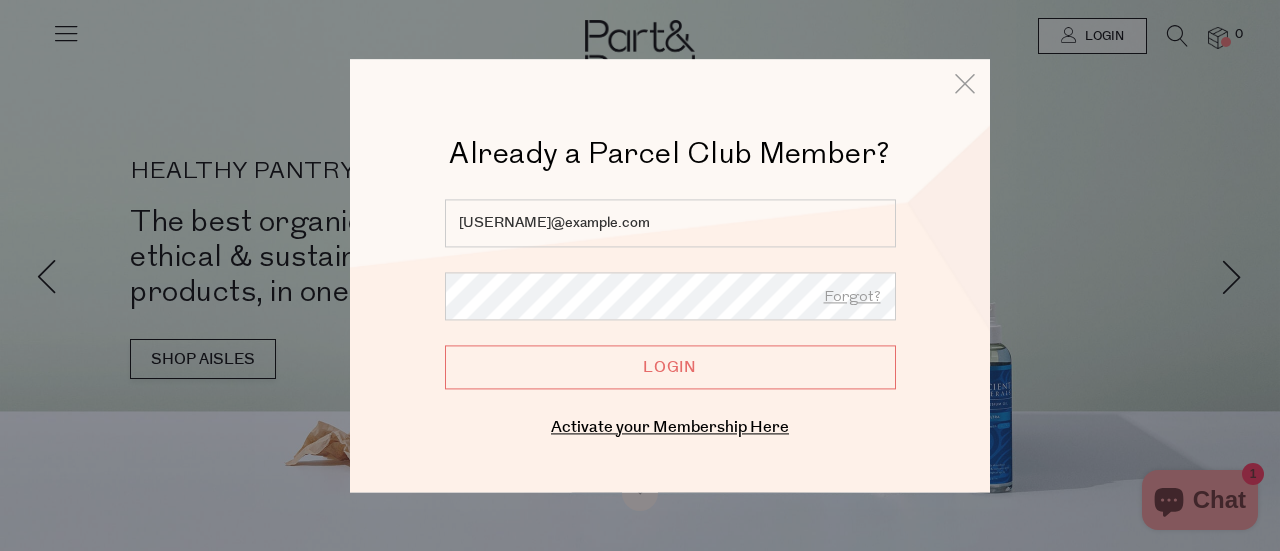 click on "Login" at bounding box center [670, 367] 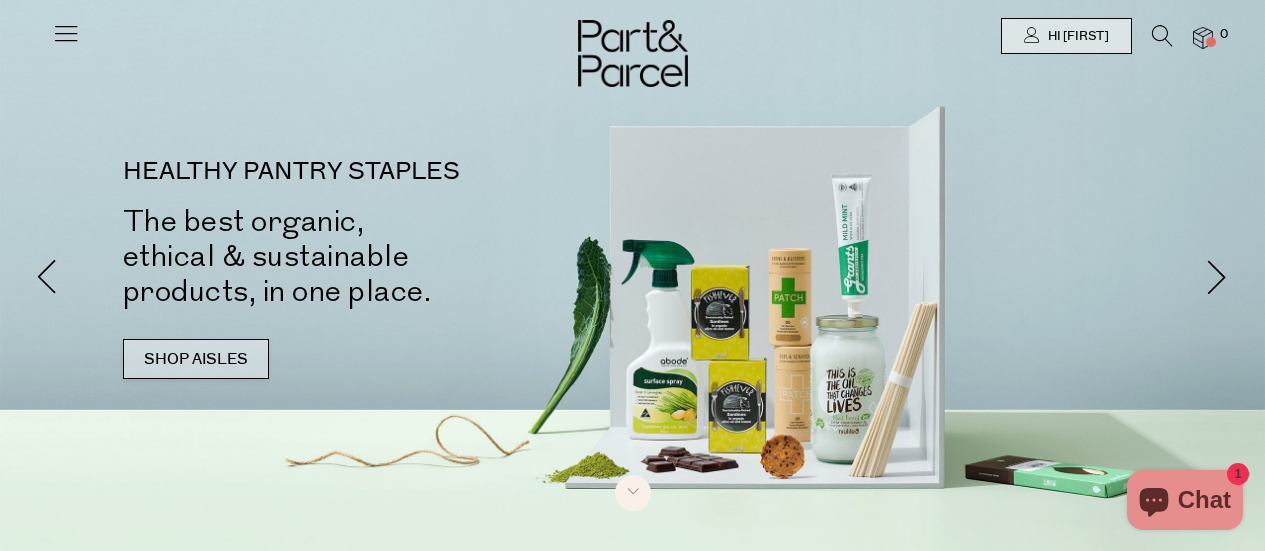 scroll, scrollTop: 0, scrollLeft: 0, axis: both 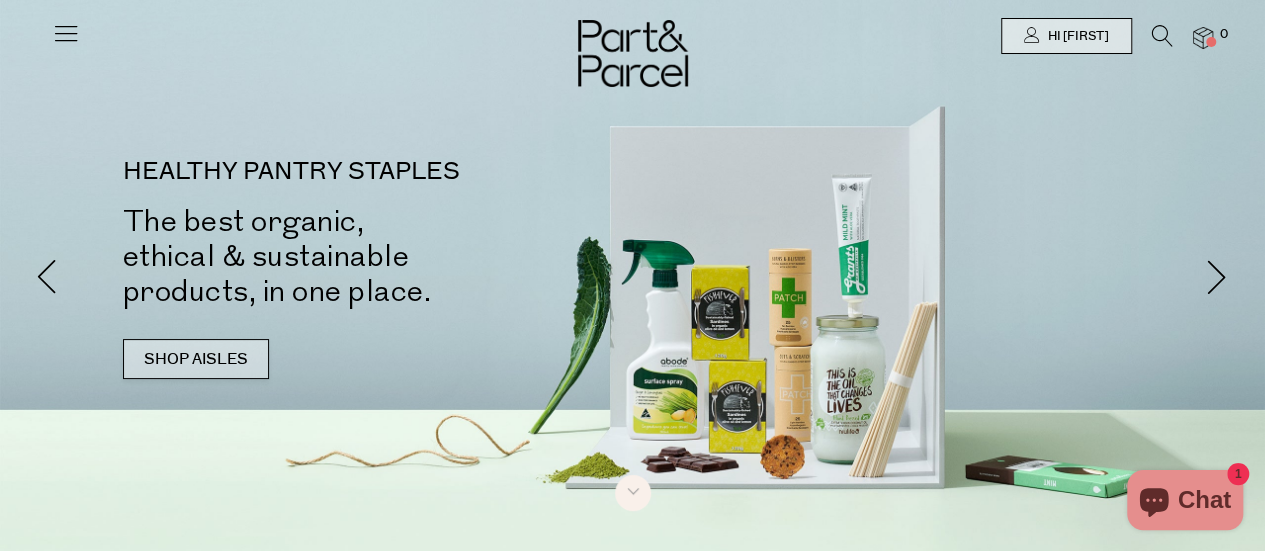 click on "SHOP AISLES" at bounding box center (196, 359) 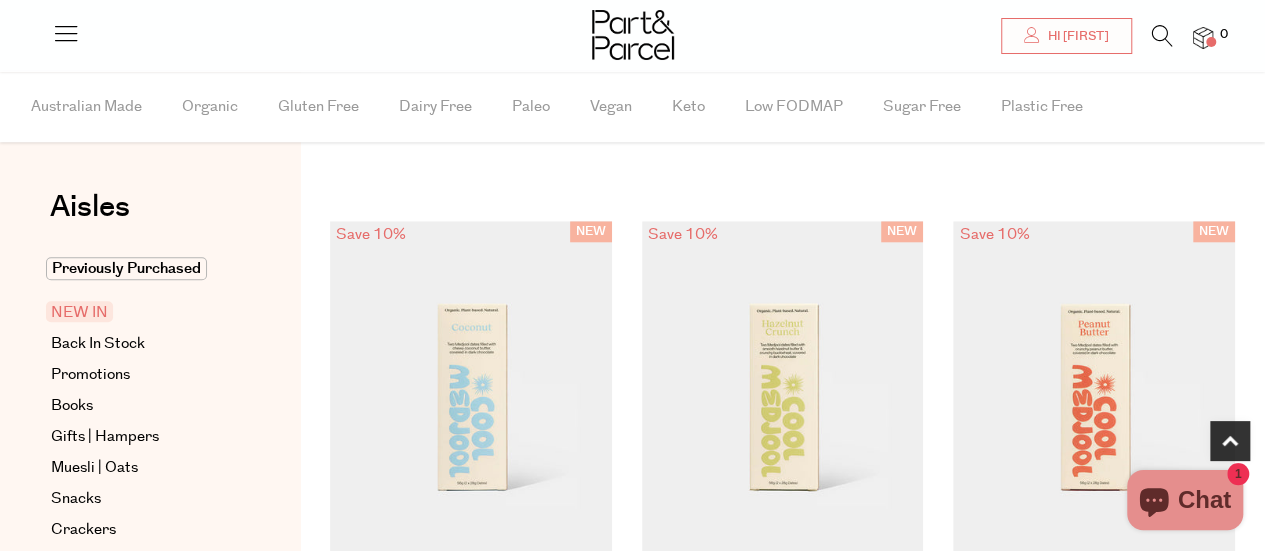 scroll, scrollTop: 896, scrollLeft: 0, axis: vertical 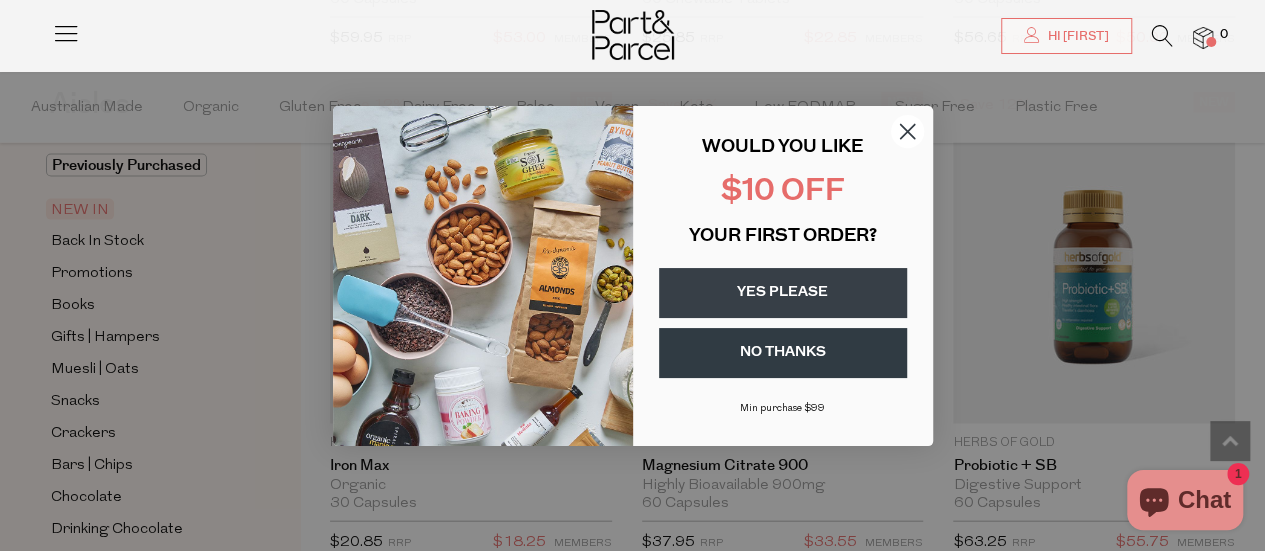 click 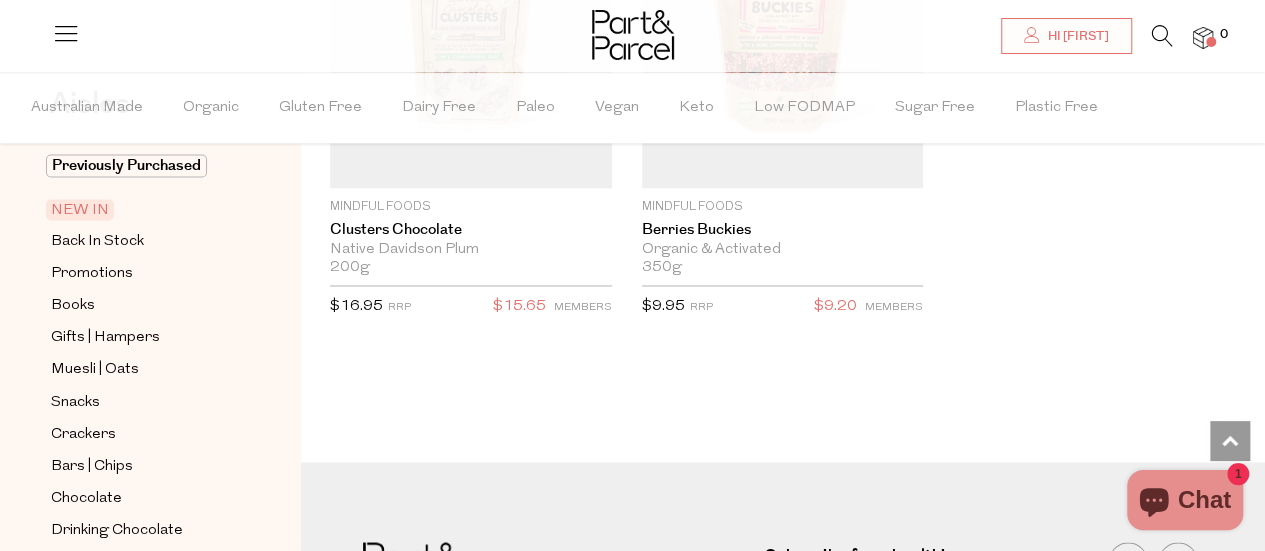 scroll, scrollTop: 5296, scrollLeft: 0, axis: vertical 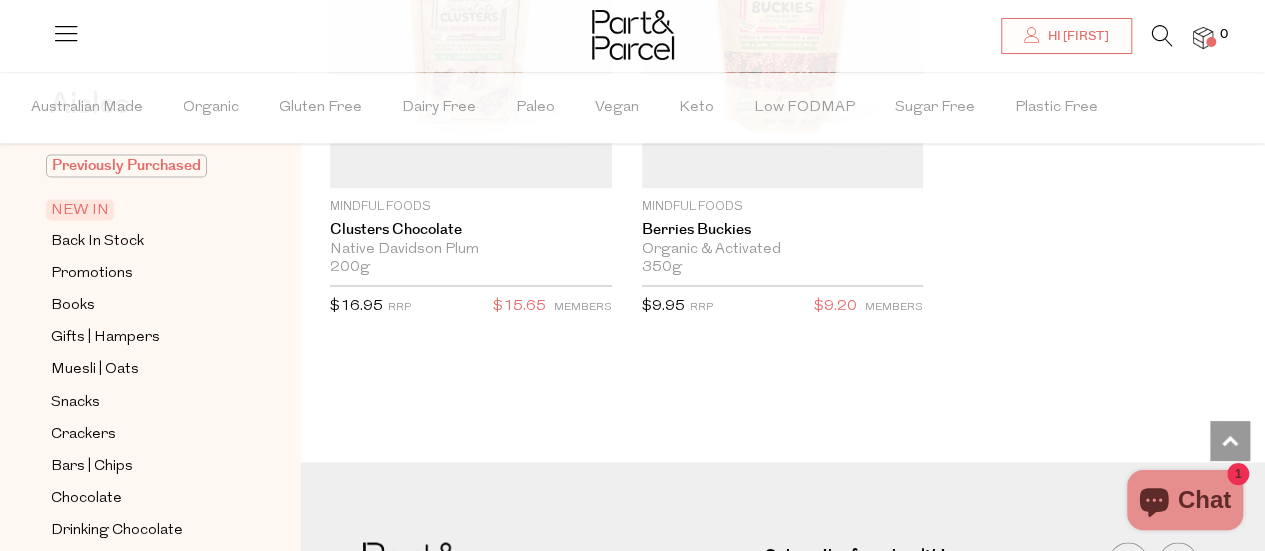 click on "Previously Purchased" at bounding box center (126, 165) 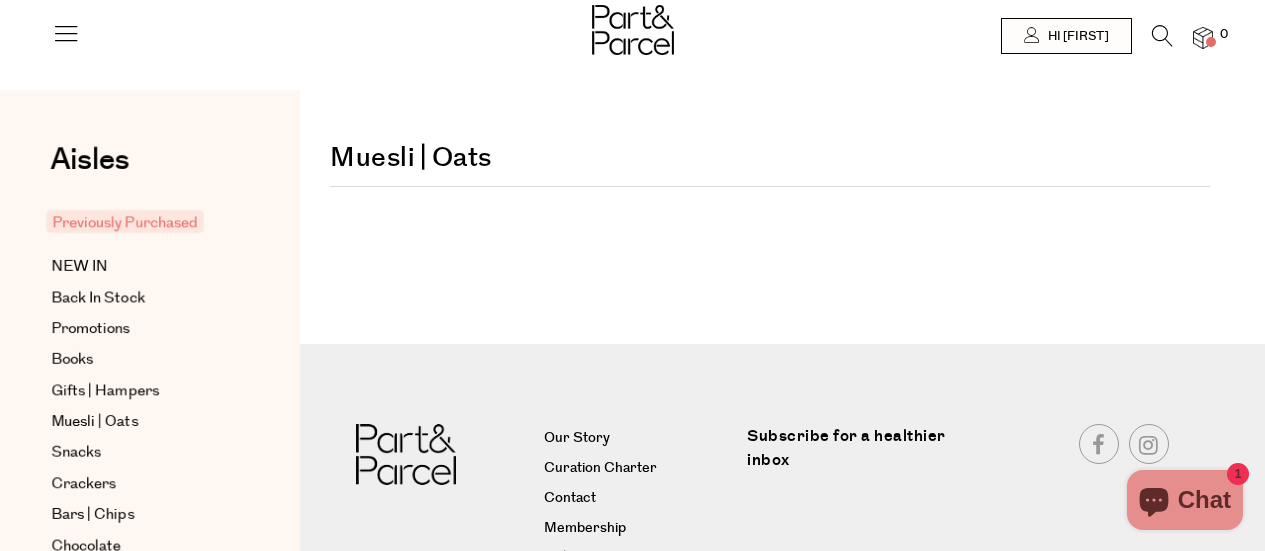 scroll, scrollTop: 0, scrollLeft: 0, axis: both 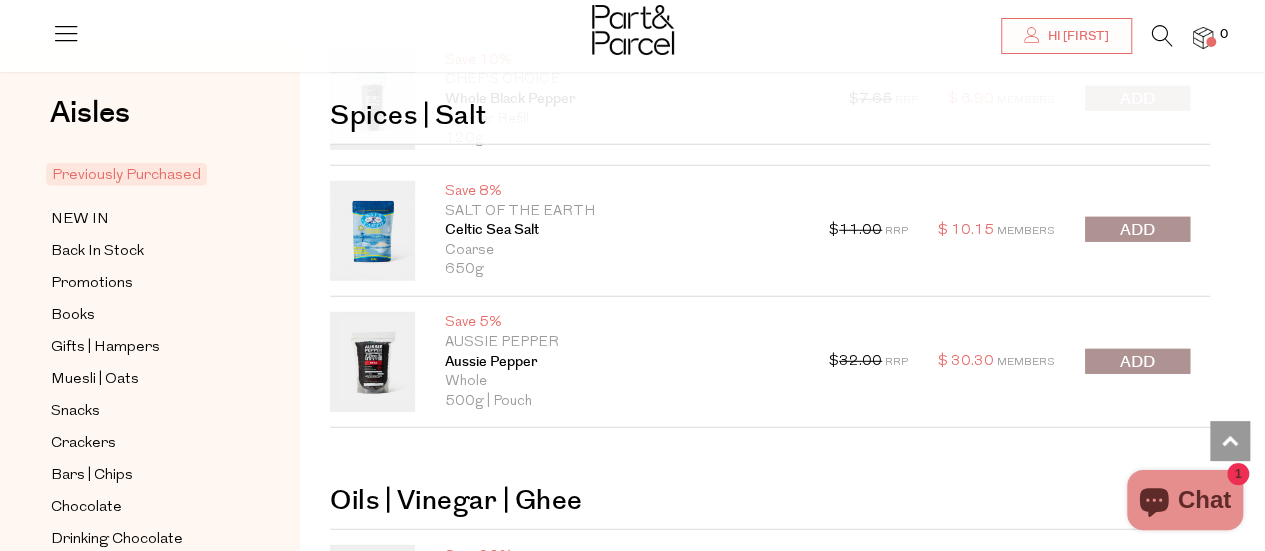 click at bounding box center (1137, 230) 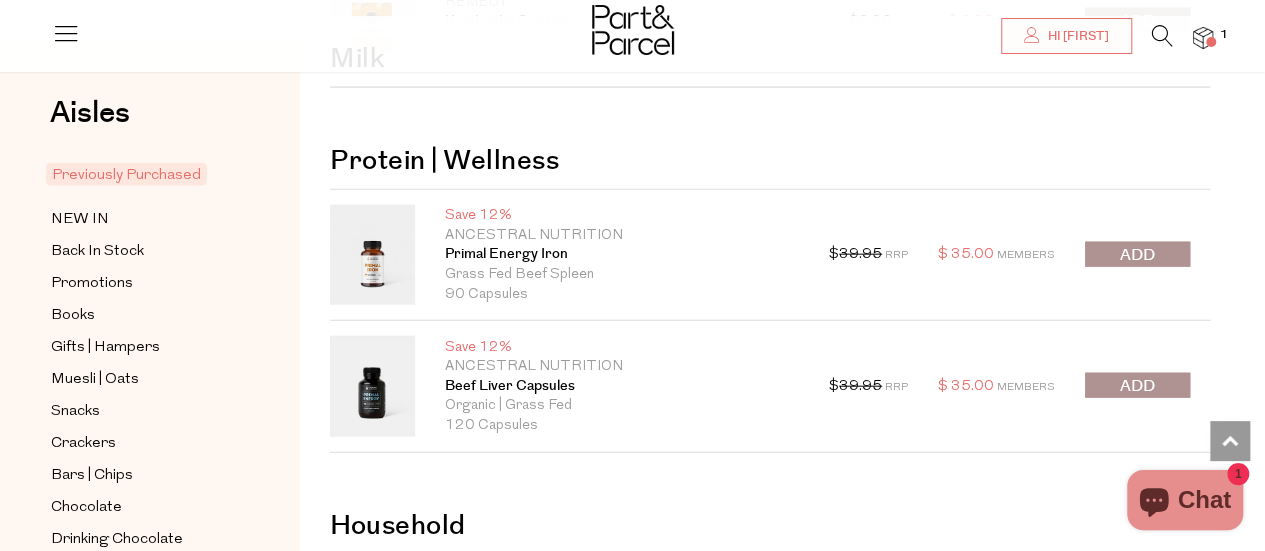 scroll, scrollTop: 6047, scrollLeft: 0, axis: vertical 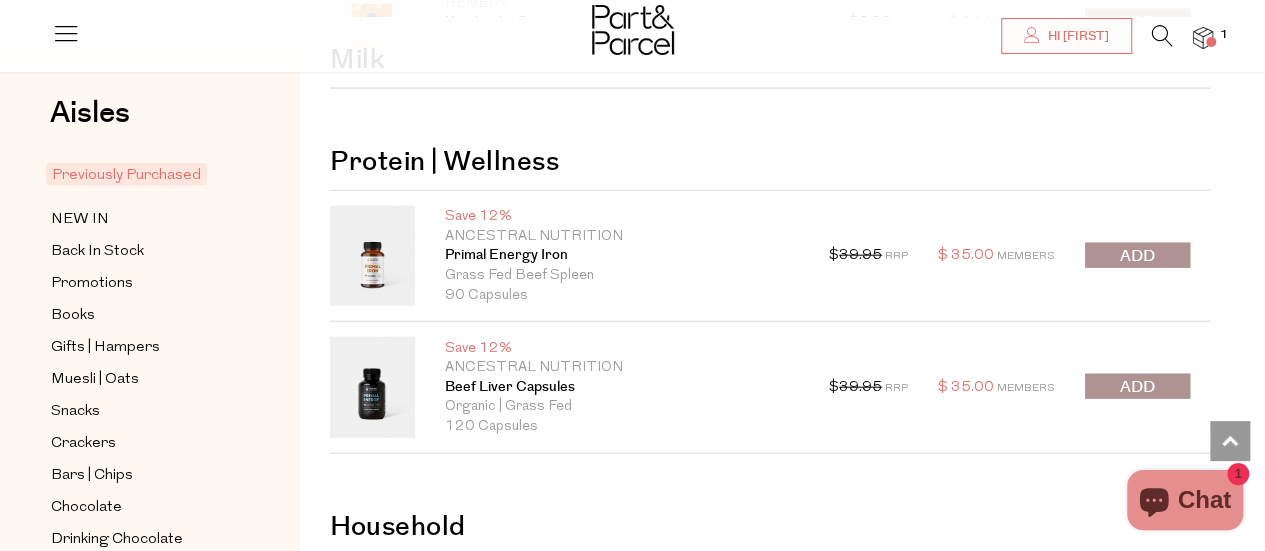 click at bounding box center [1137, 255] 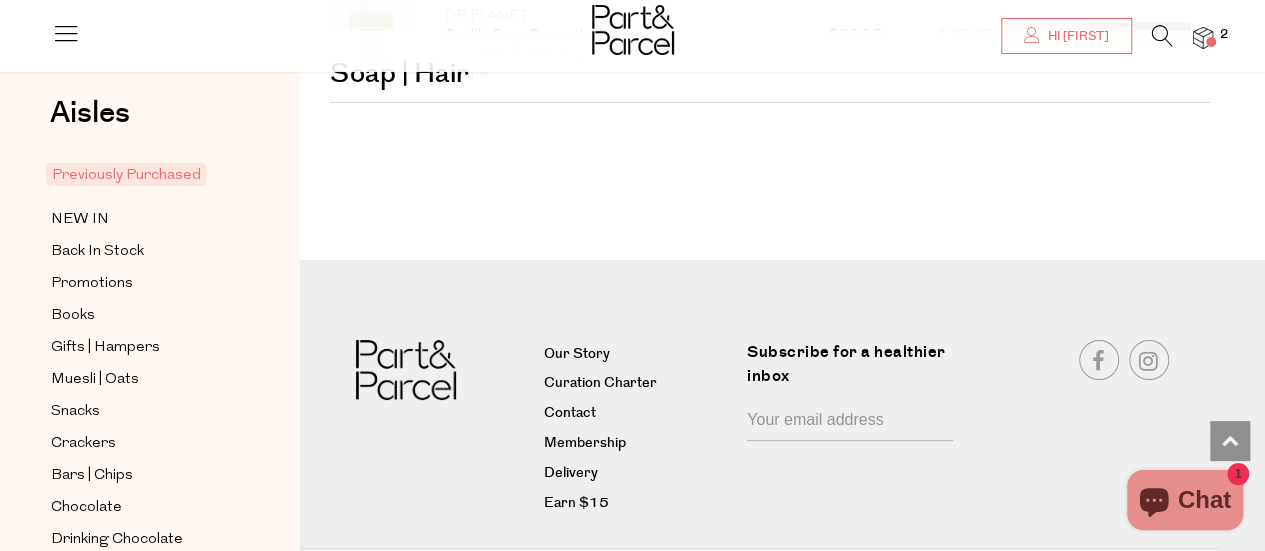 scroll, scrollTop: 7496, scrollLeft: 0, axis: vertical 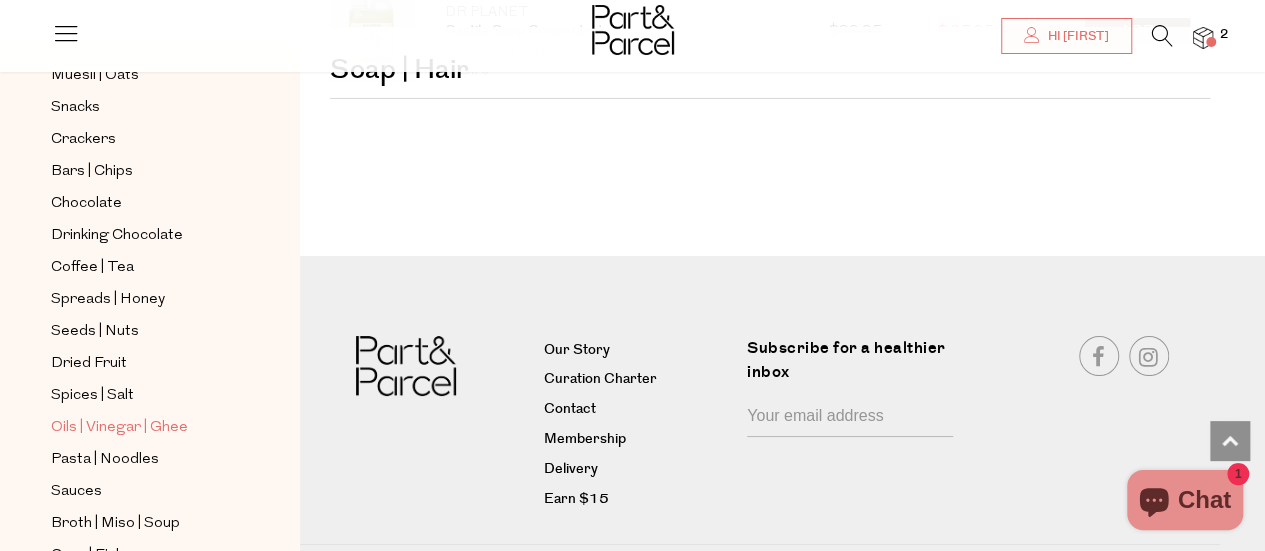 click on "Oils | Vinegar | Ghee" at bounding box center (119, 428) 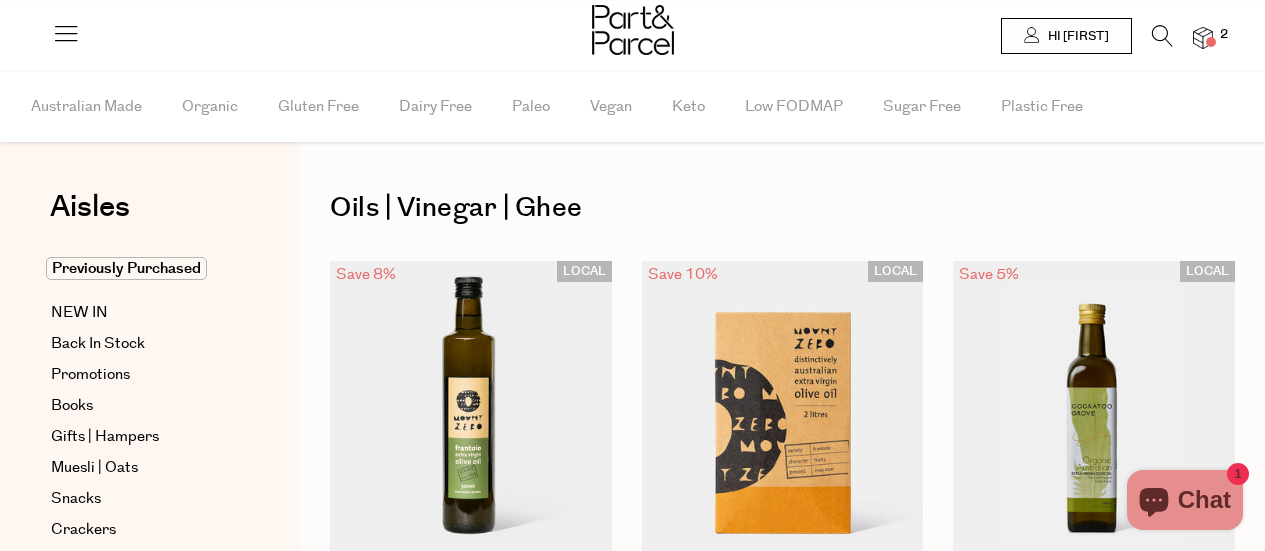 scroll, scrollTop: 0, scrollLeft: 0, axis: both 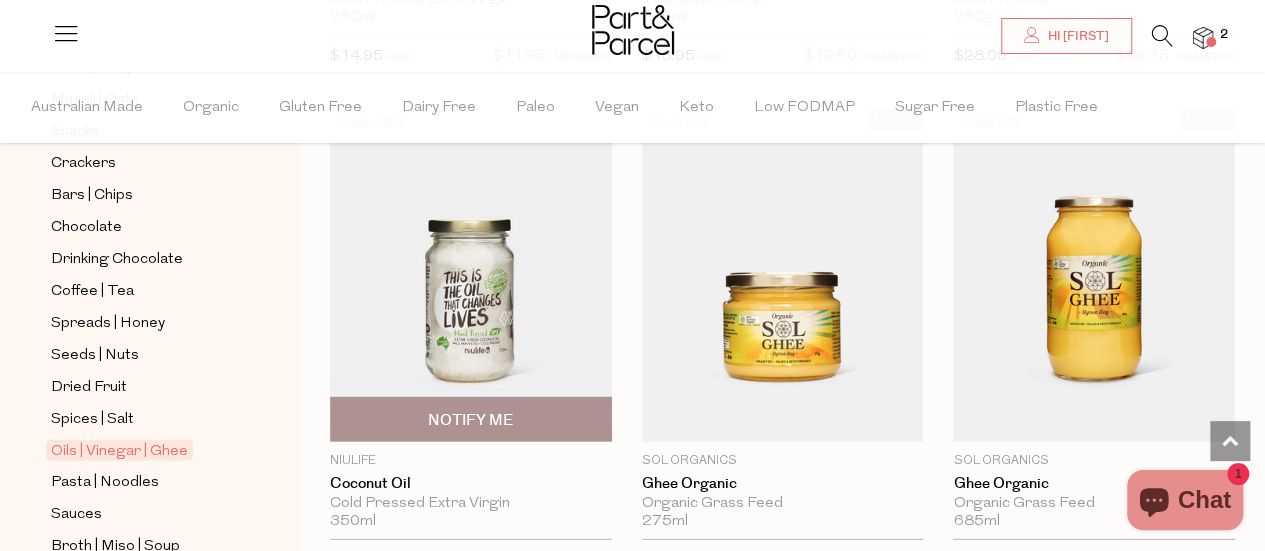 click at bounding box center (471, 275) 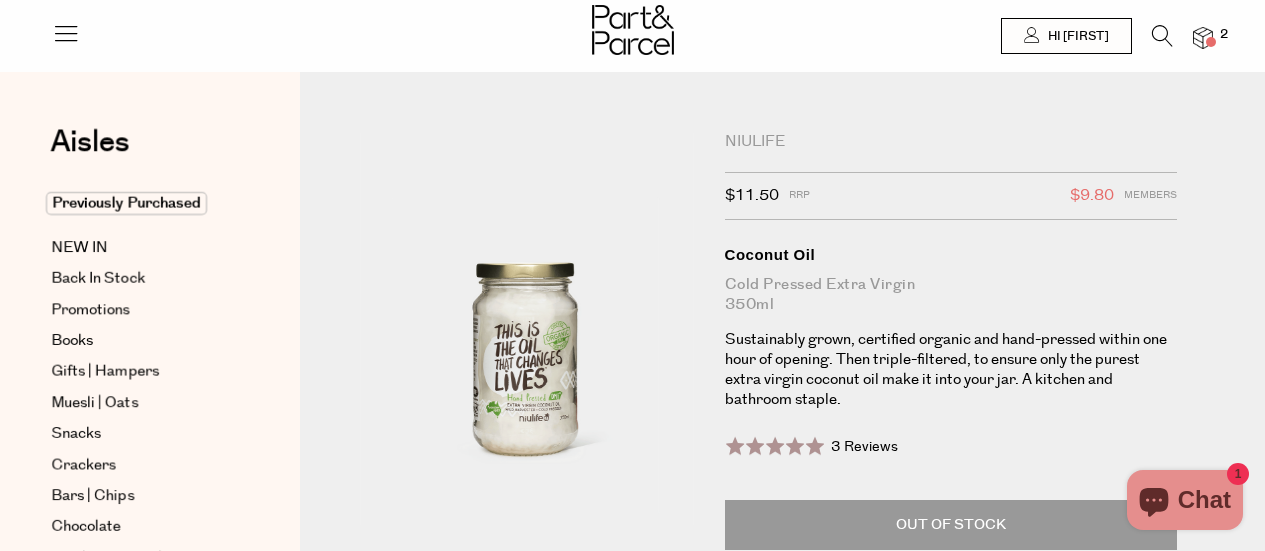 scroll, scrollTop: 0, scrollLeft: 0, axis: both 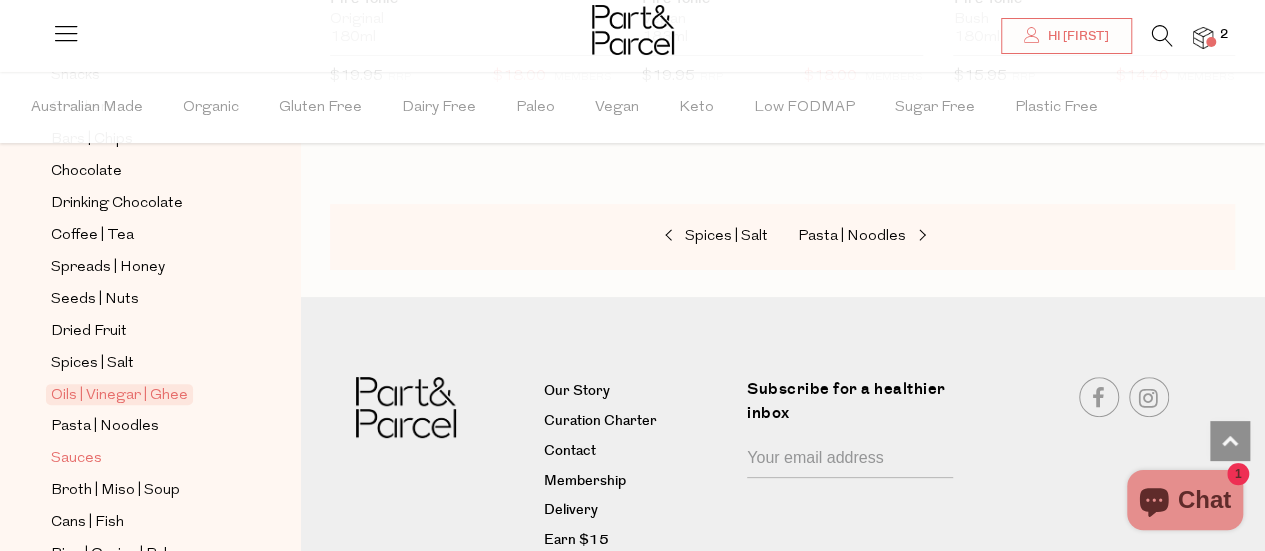 click on "Sauces" at bounding box center [76, 459] 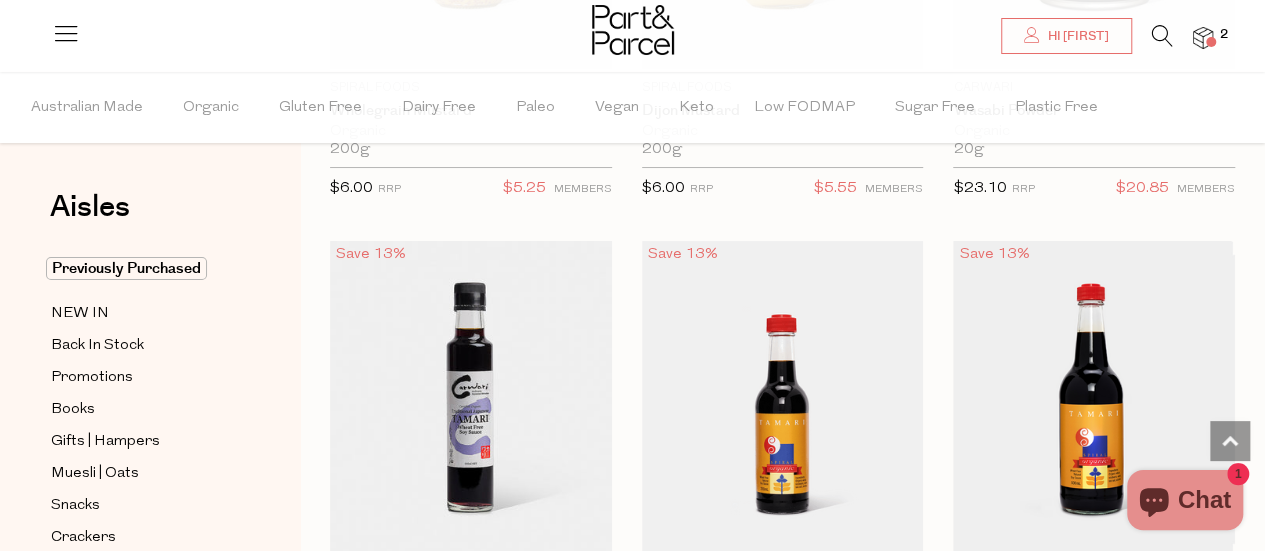 scroll, scrollTop: 7625, scrollLeft: 0, axis: vertical 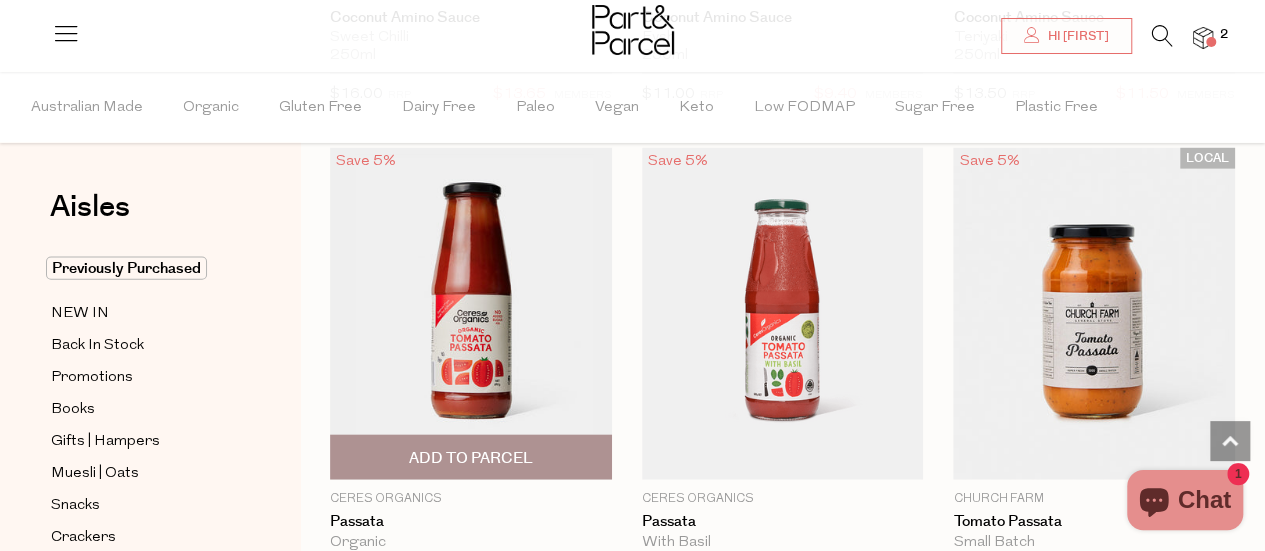 click on "Add To Parcel" at bounding box center [471, 458] 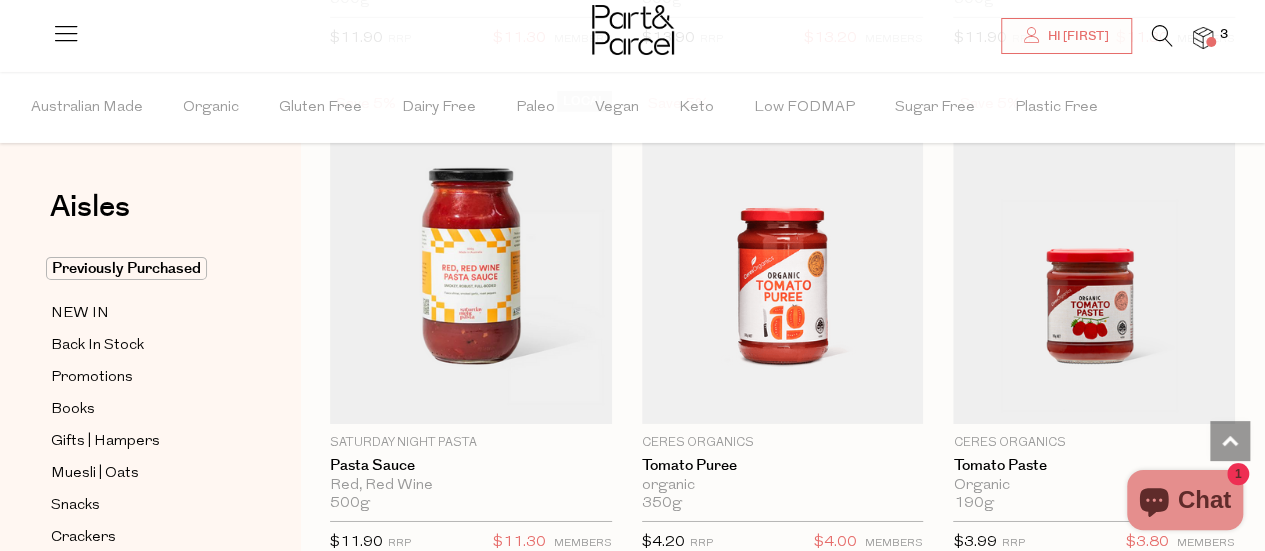 scroll, scrollTop: 10761, scrollLeft: 0, axis: vertical 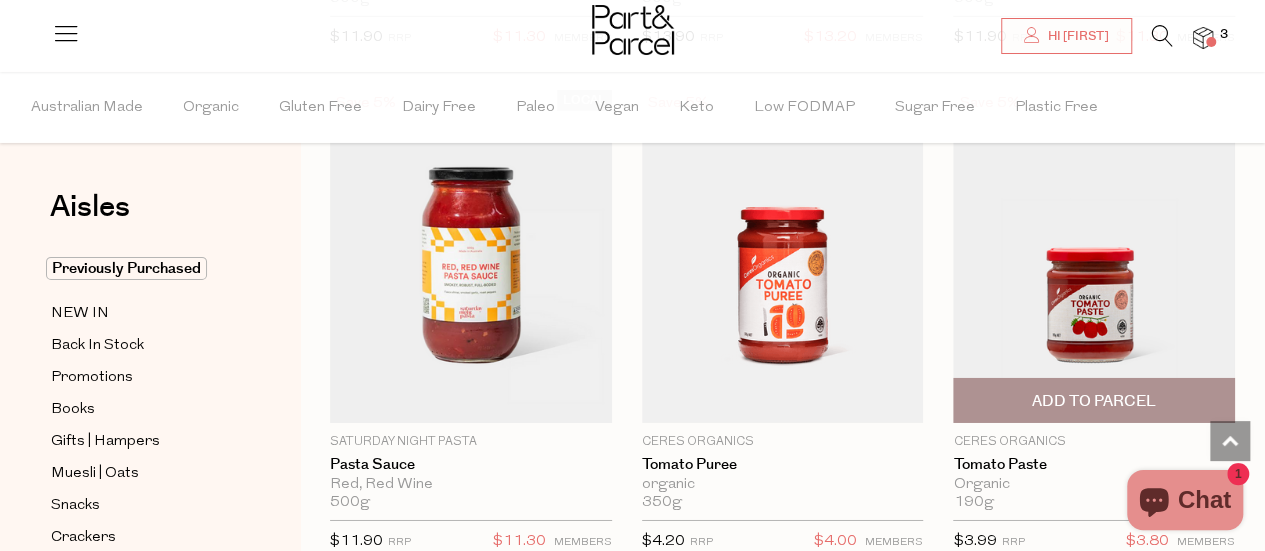 click on "Add To Parcel" at bounding box center [1094, 401] 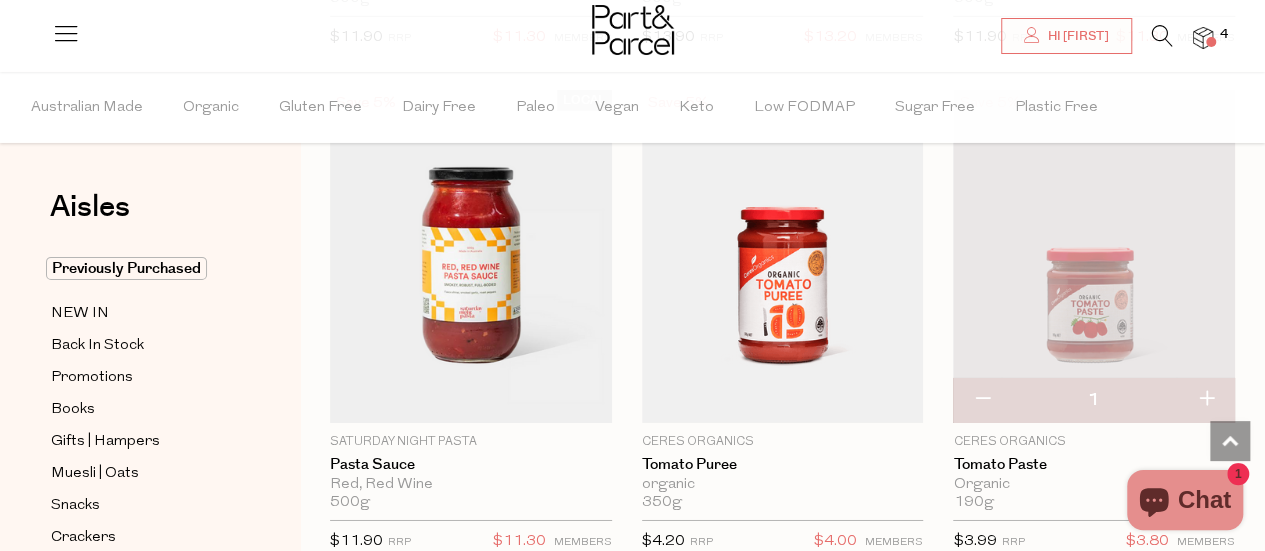 click at bounding box center (1206, 400) 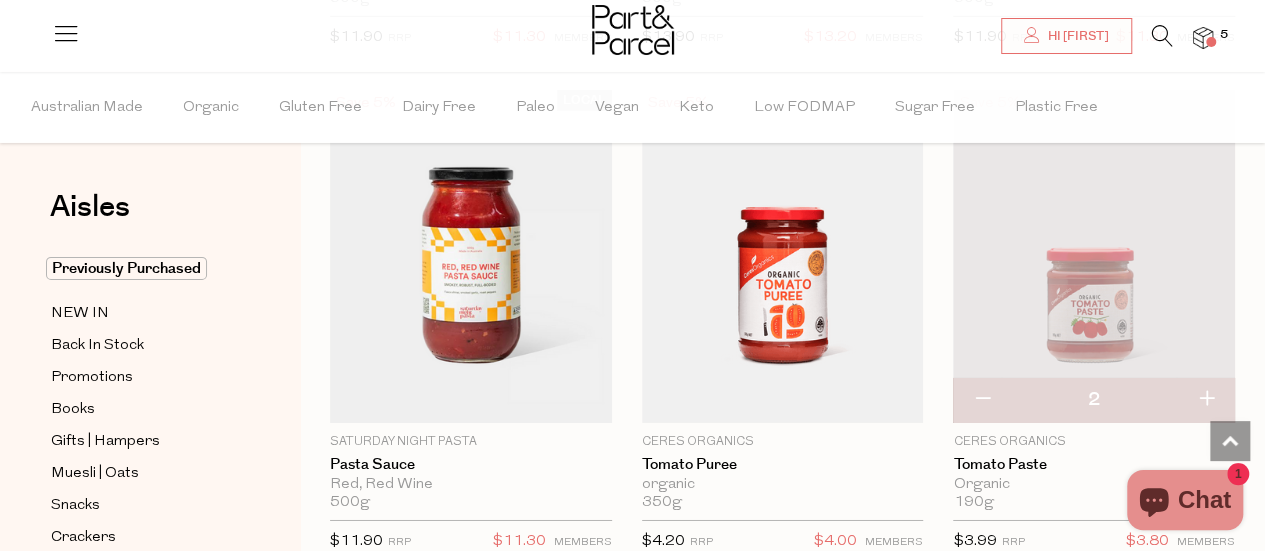 click at bounding box center [1206, 400] 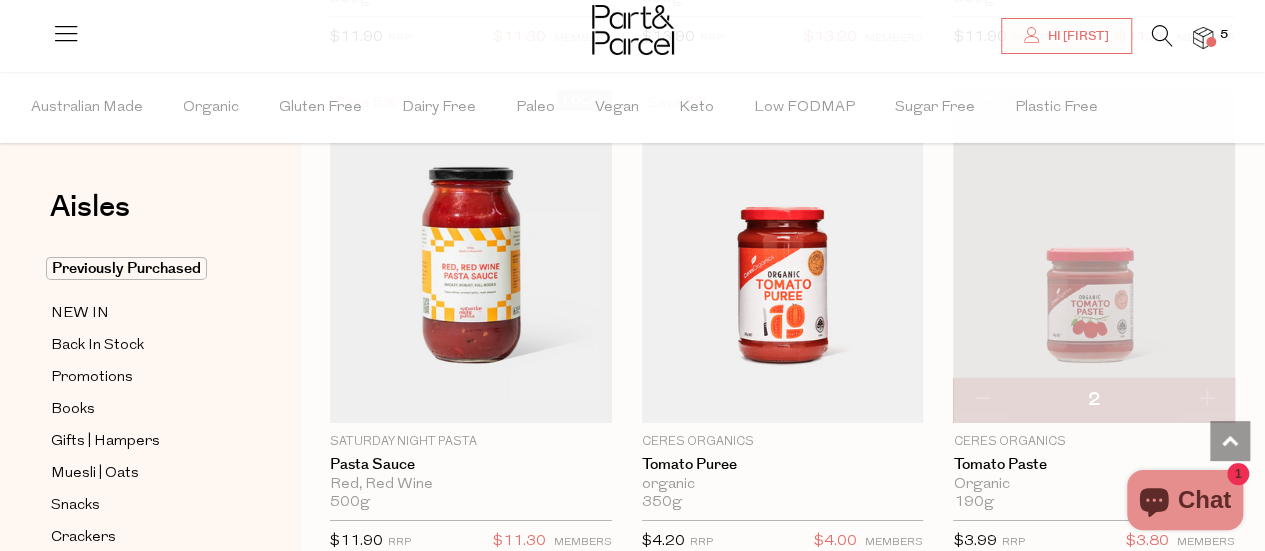 type on "3" 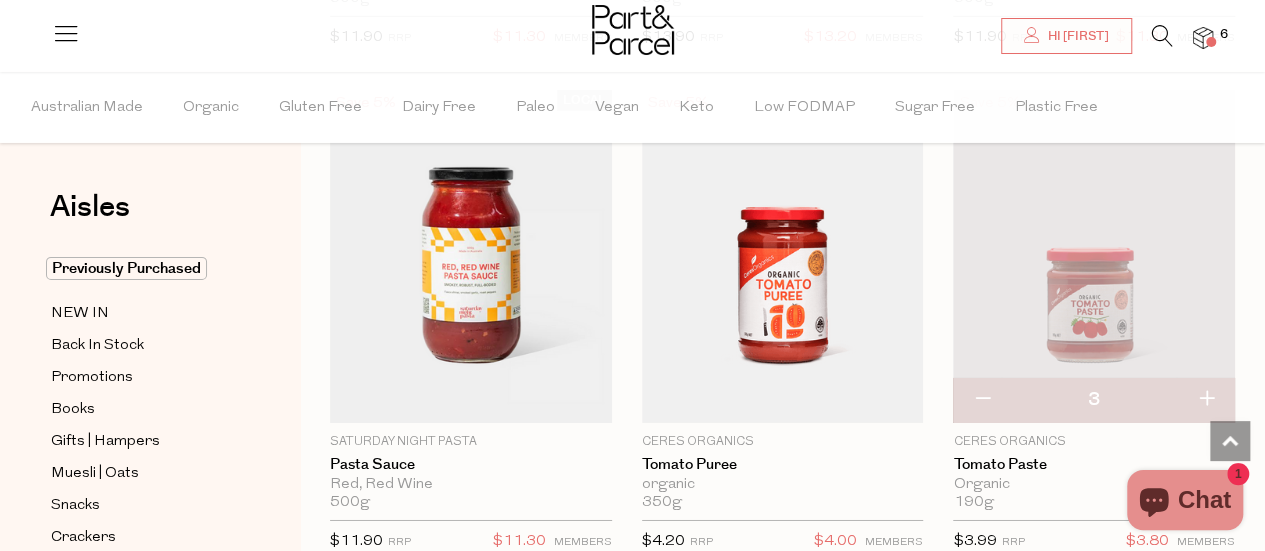 click at bounding box center [1206, 400] 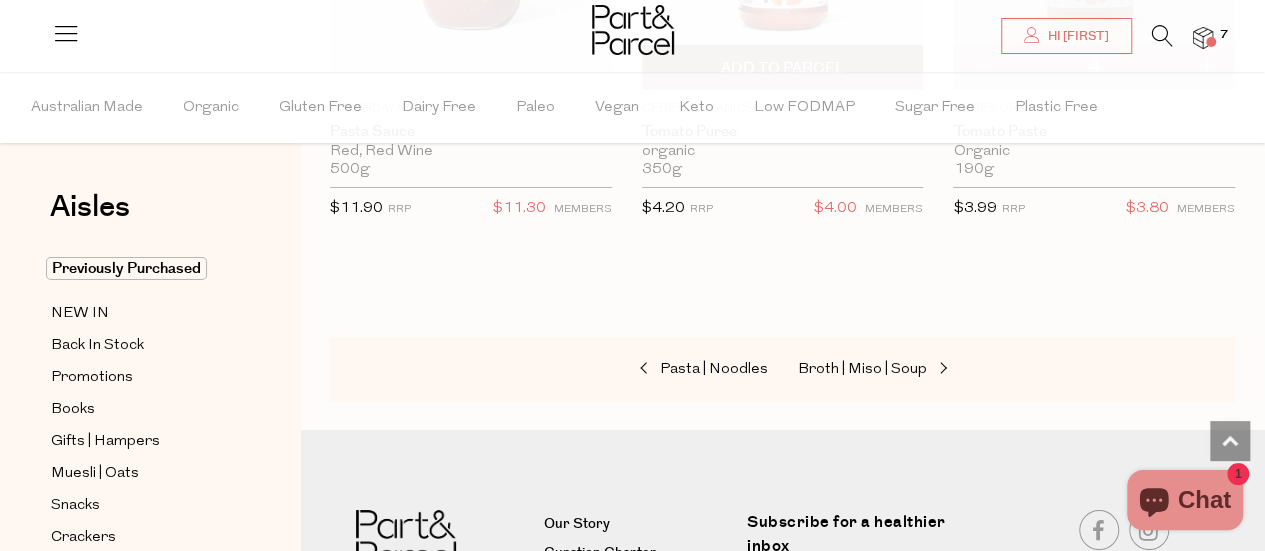 scroll, scrollTop: 11095, scrollLeft: 0, axis: vertical 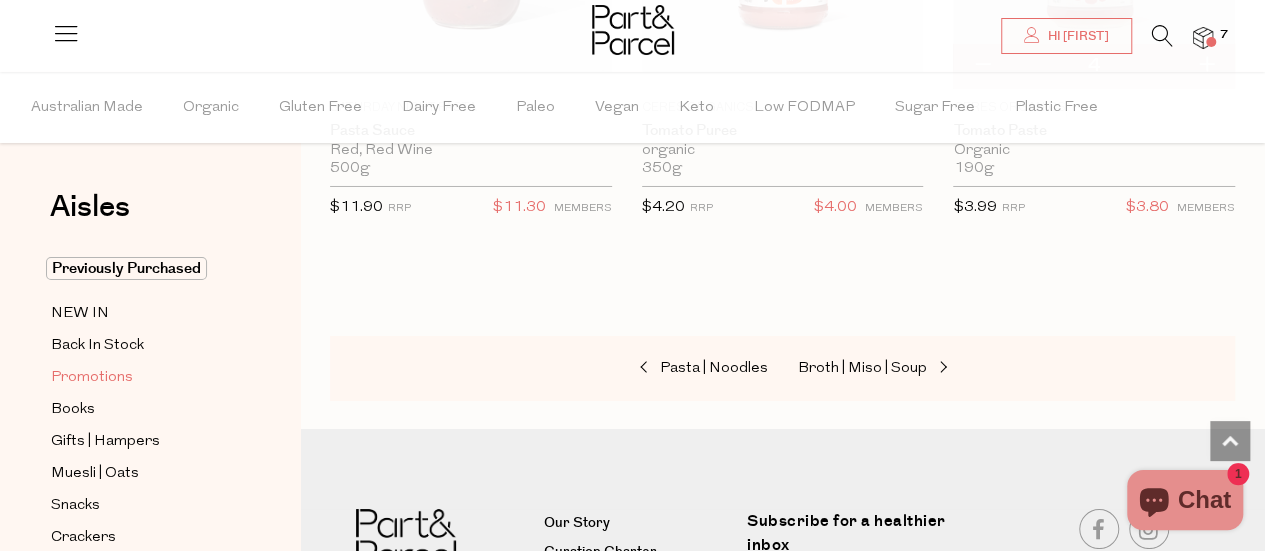 click on "Promotions" at bounding box center (92, 378) 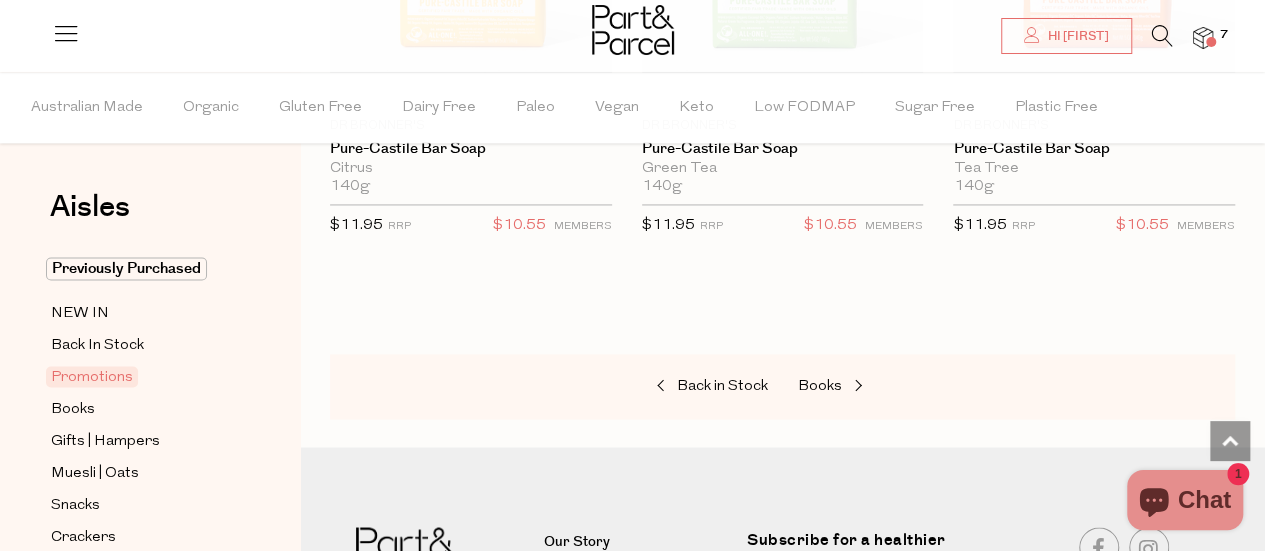 scroll, scrollTop: 1509, scrollLeft: 0, axis: vertical 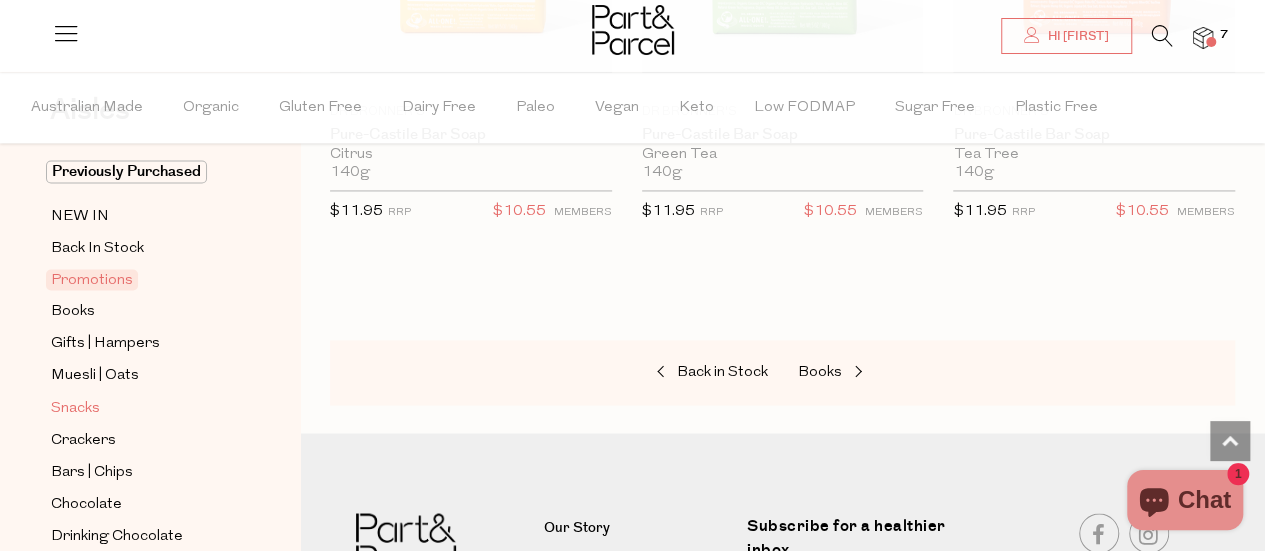 click on "Snacks" at bounding box center [75, 408] 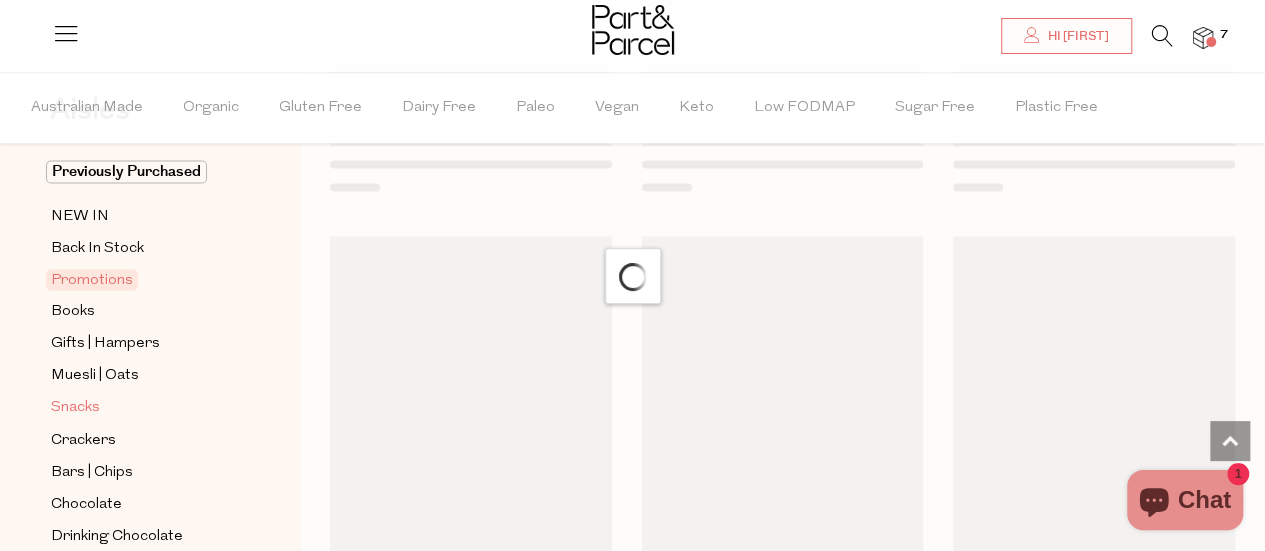 click on "Snacks" at bounding box center (75, 408) 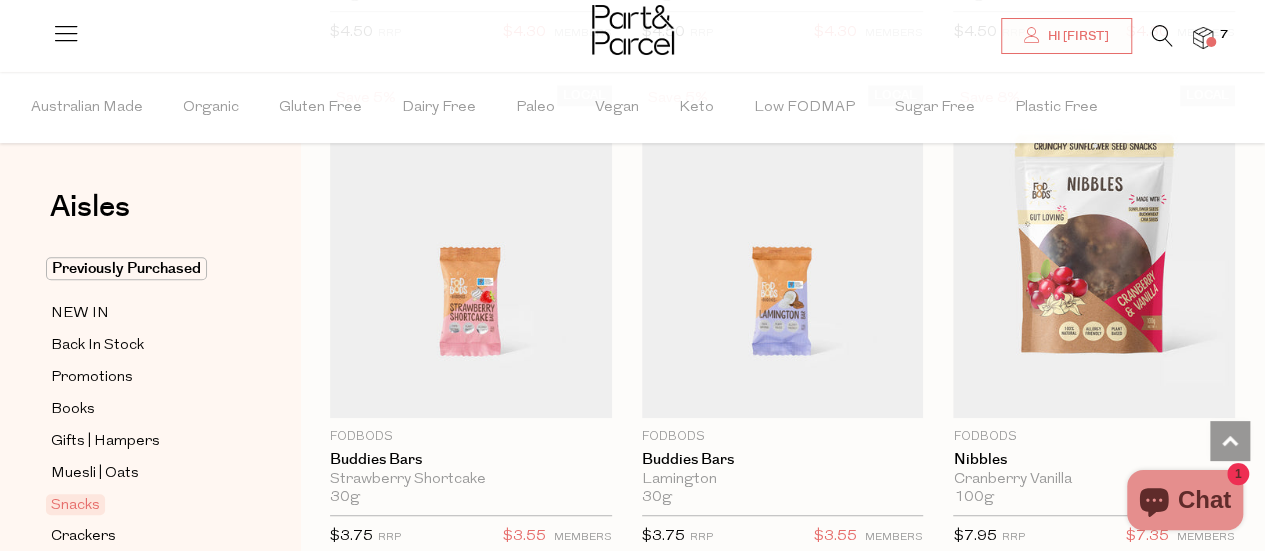 scroll, scrollTop: 4212, scrollLeft: 0, axis: vertical 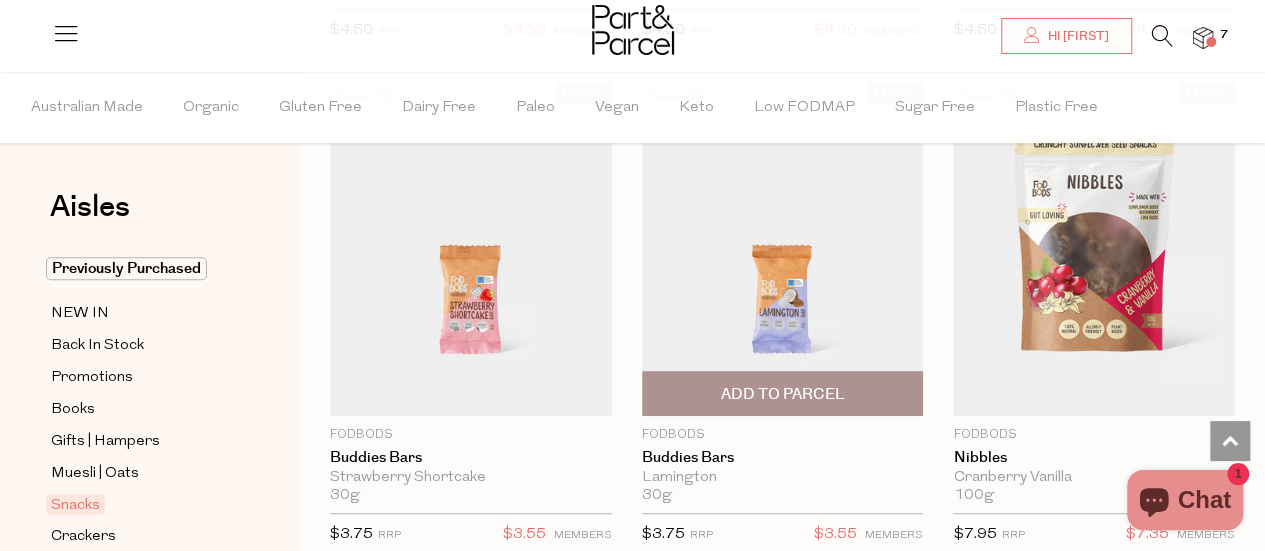 click on "Add To Parcel" at bounding box center [782, 394] 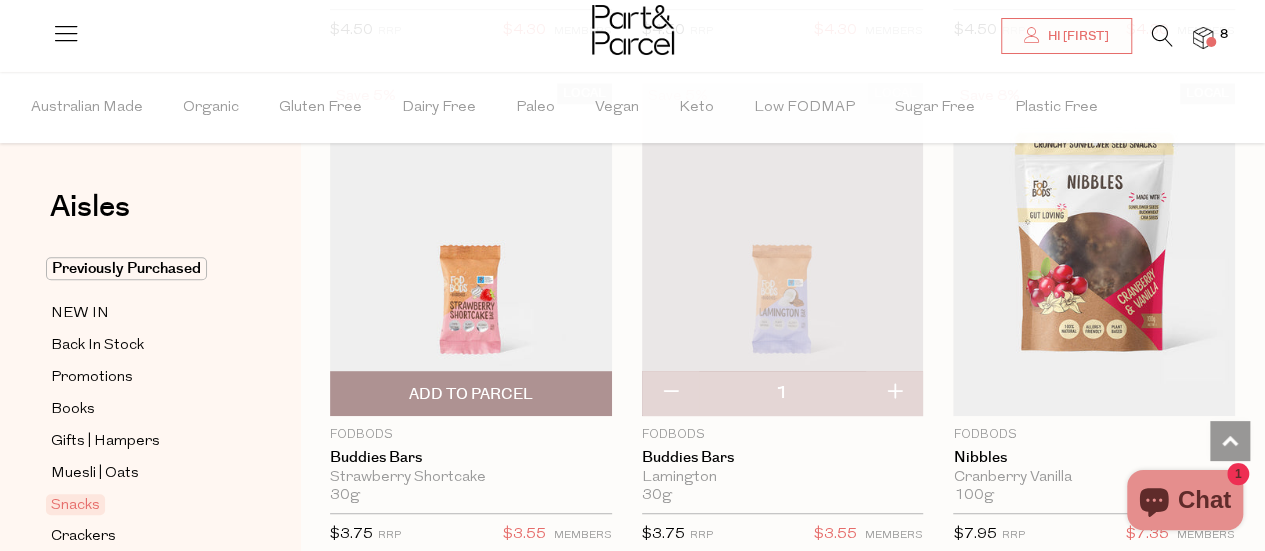 click on "Add To Parcel" at bounding box center (471, 394) 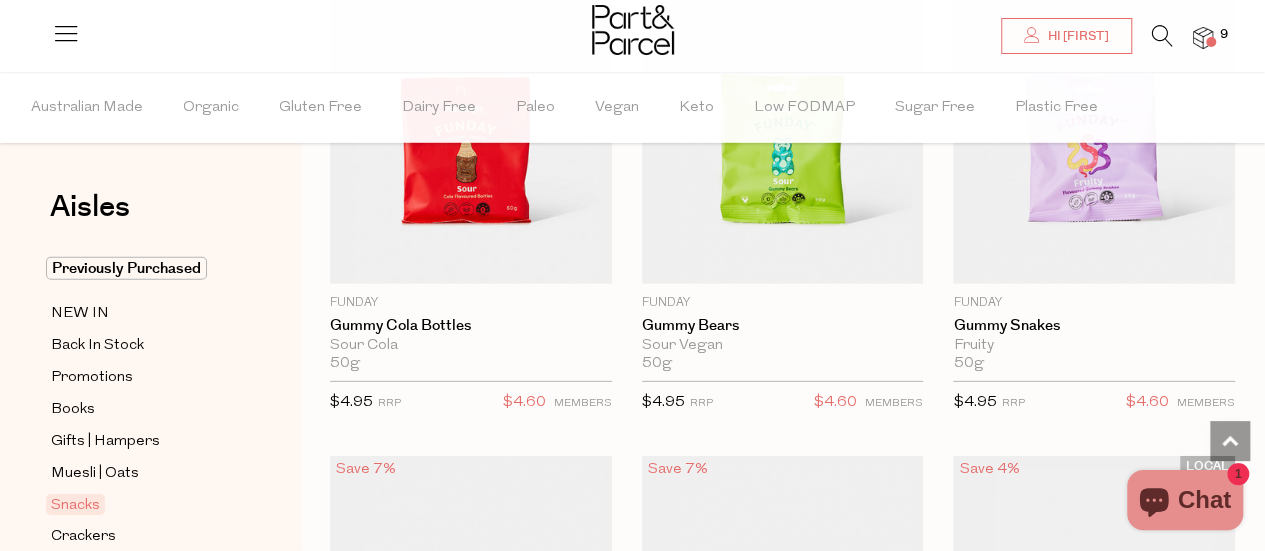 scroll, scrollTop: 2778, scrollLeft: 0, axis: vertical 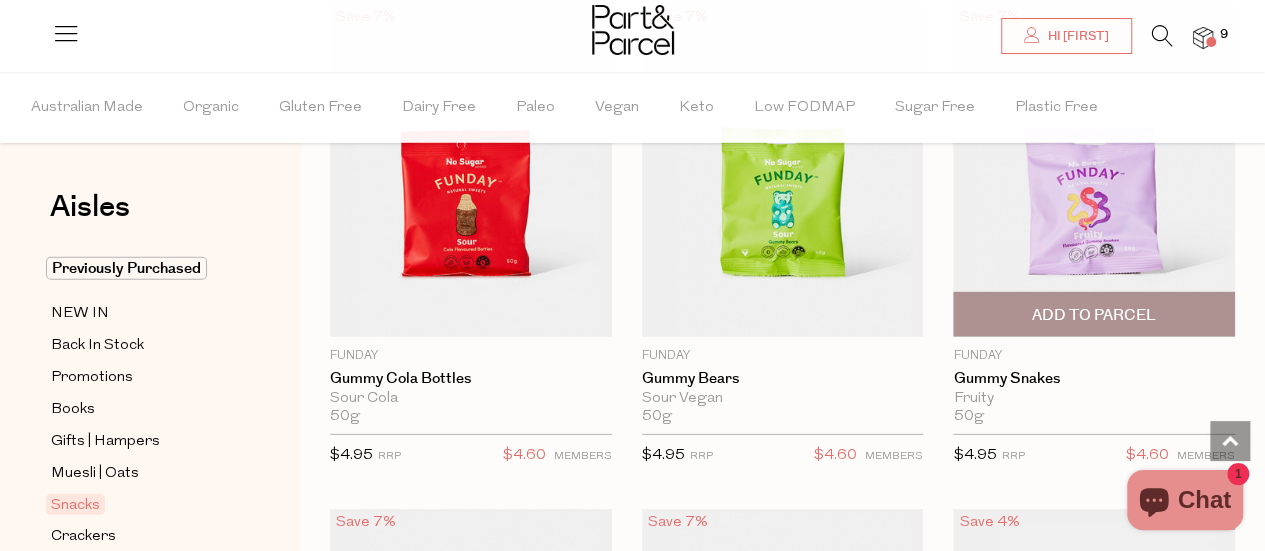 click on "Add To Parcel" at bounding box center (1094, 315) 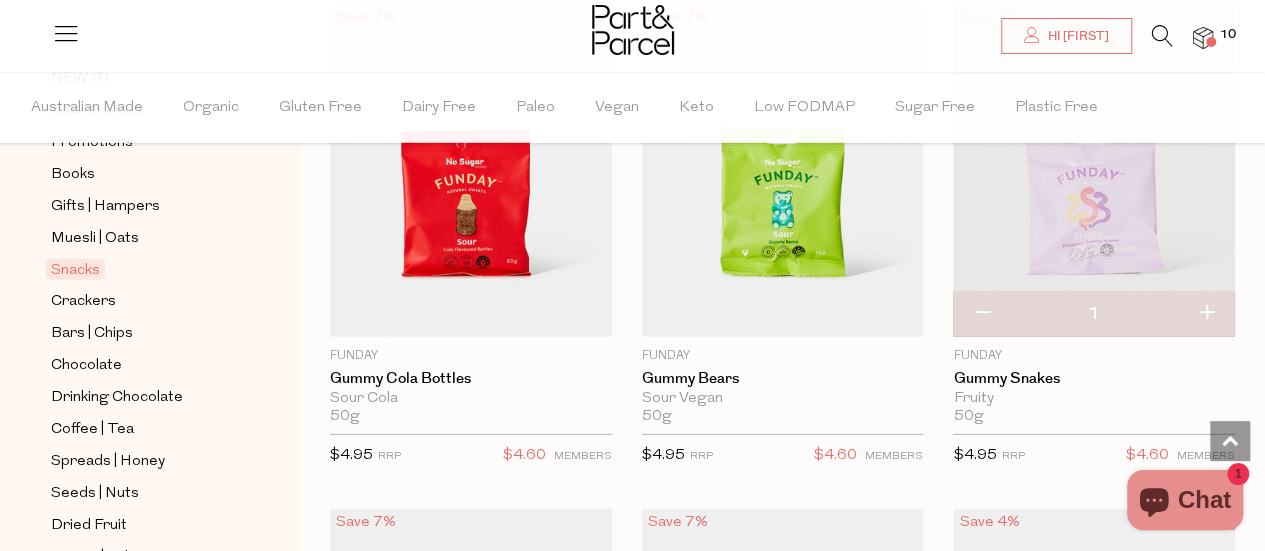 scroll, scrollTop: 236, scrollLeft: 0, axis: vertical 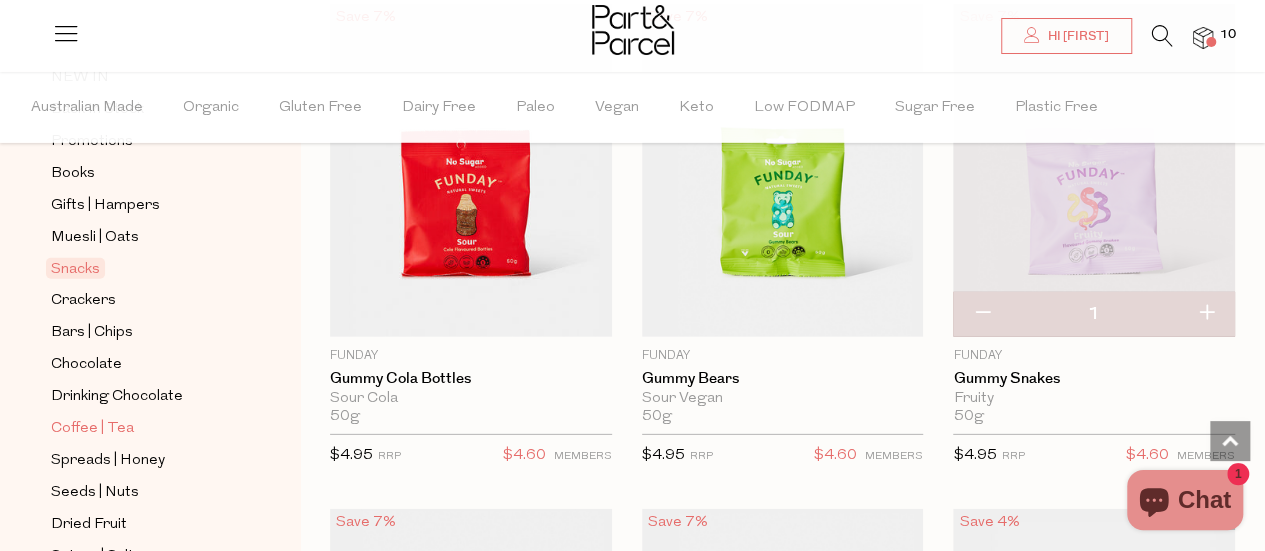 click on "Coffee | Tea" at bounding box center (92, 429) 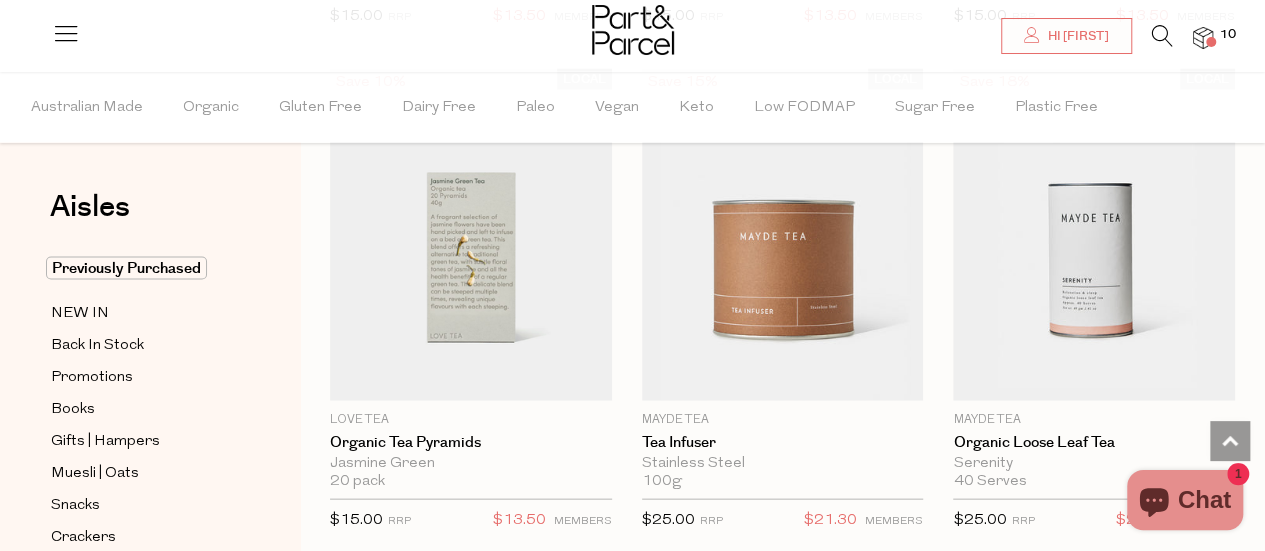 scroll, scrollTop: 5740, scrollLeft: 0, axis: vertical 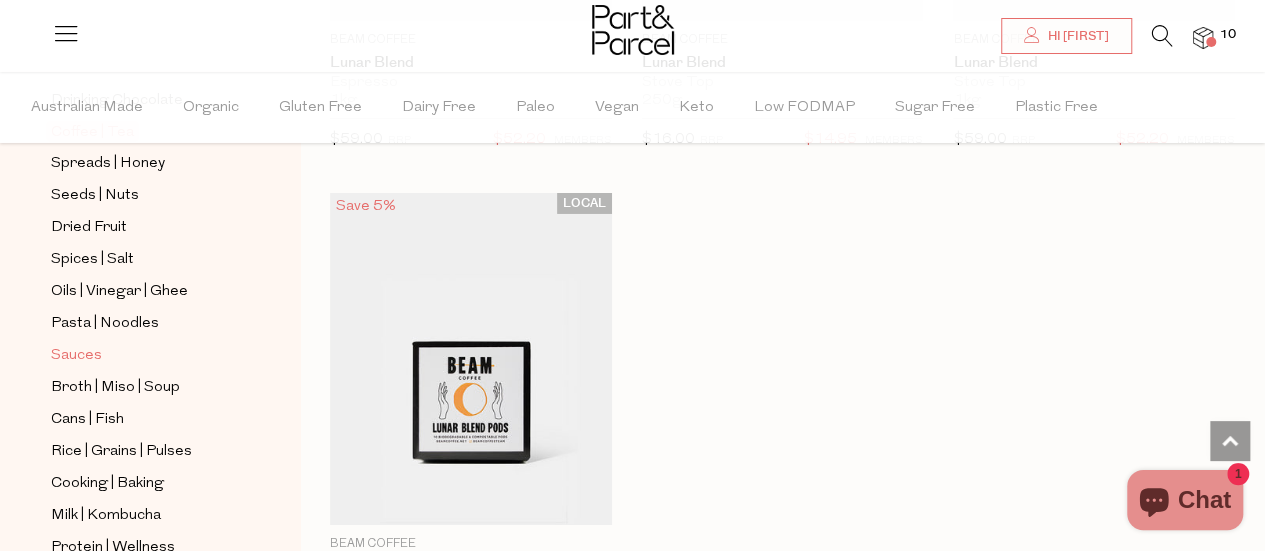 click on "Sauces" at bounding box center (76, 356) 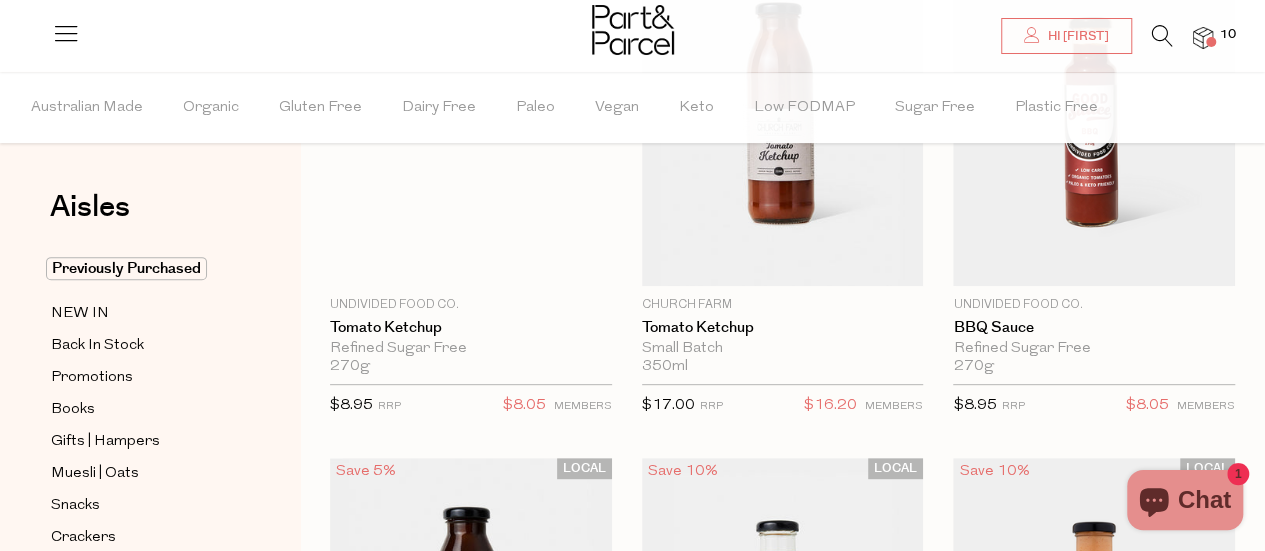 scroll, scrollTop: 0, scrollLeft: 0, axis: both 